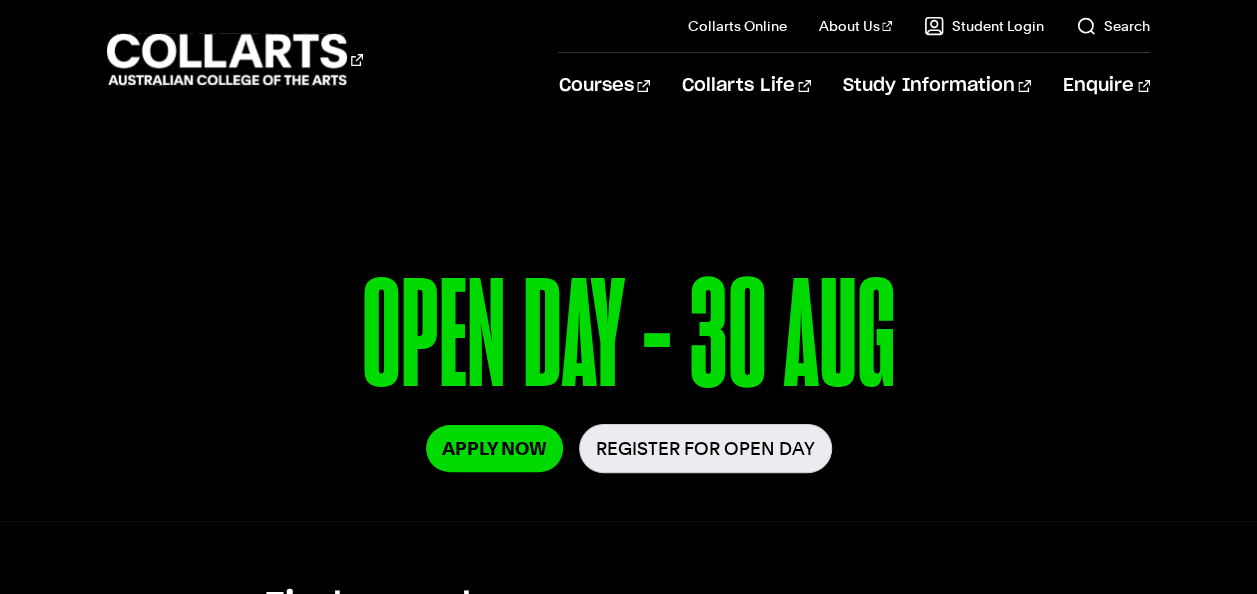 scroll, scrollTop: 199, scrollLeft: 0, axis: vertical 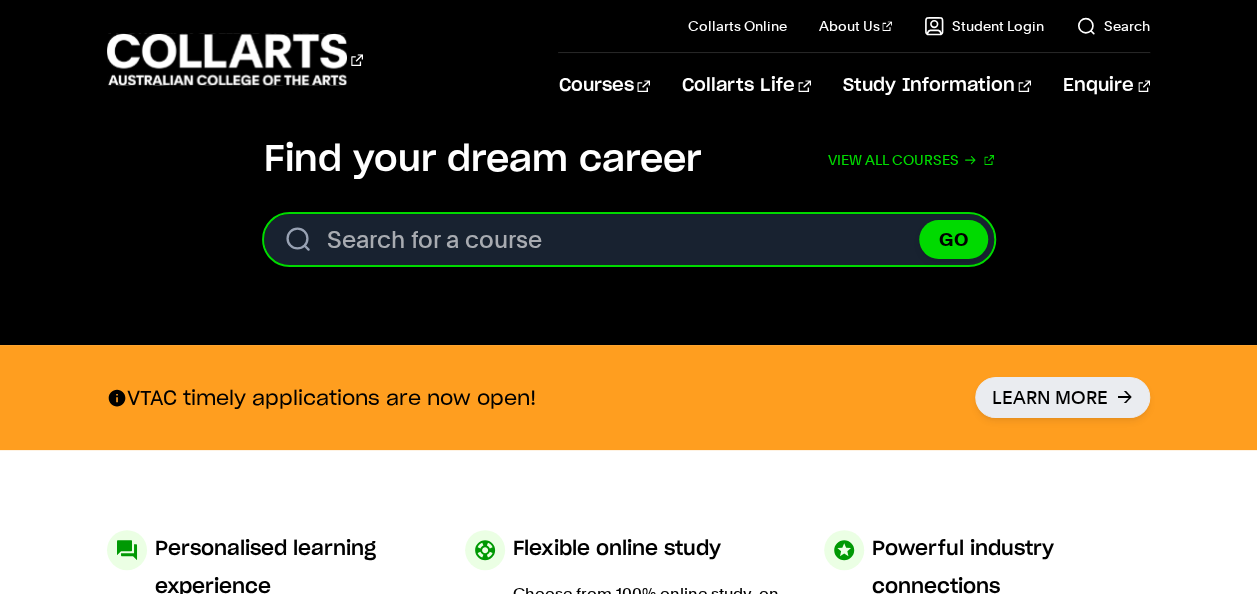 click on "Search for a course" at bounding box center [629, 239] 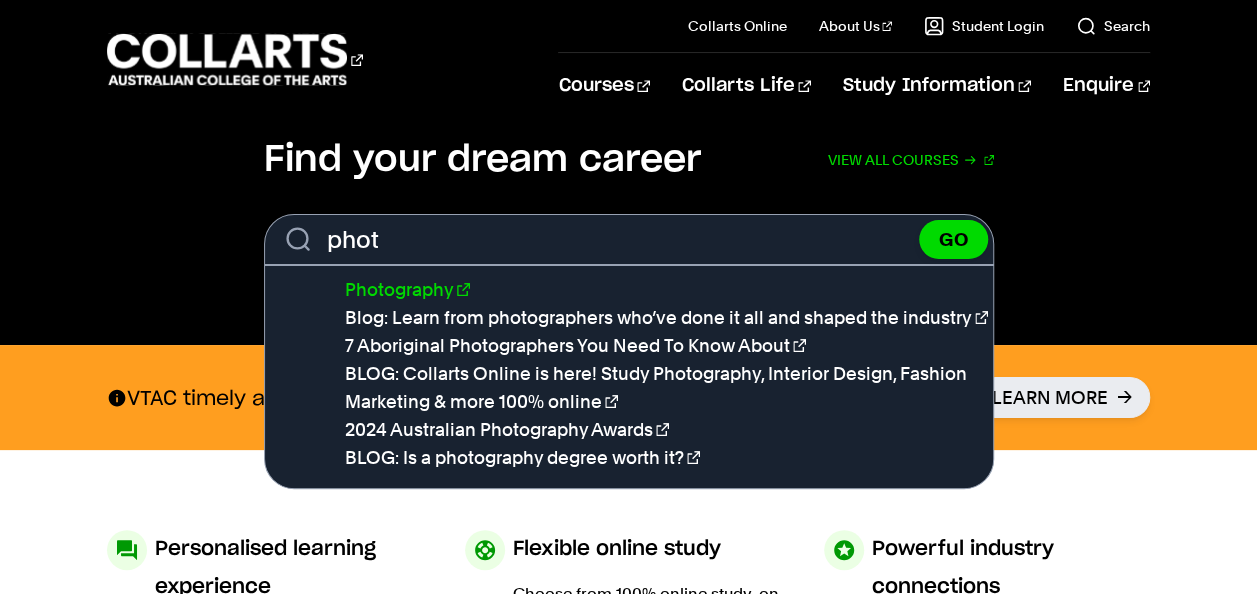 click on "Photography" at bounding box center [407, 289] 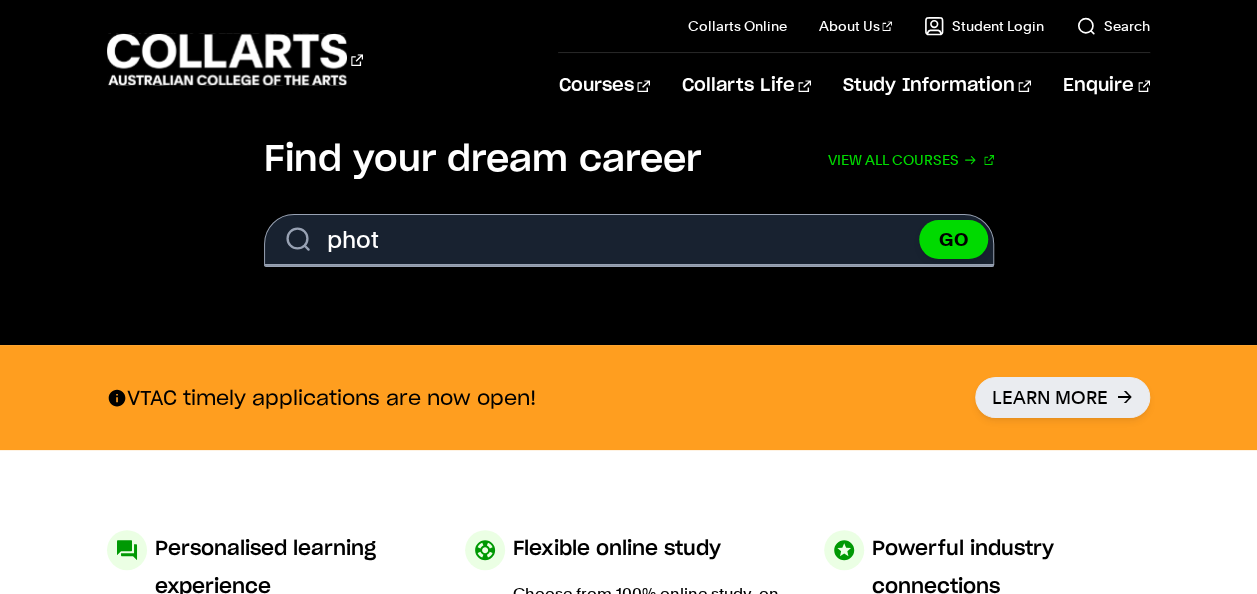 type on "Photography" 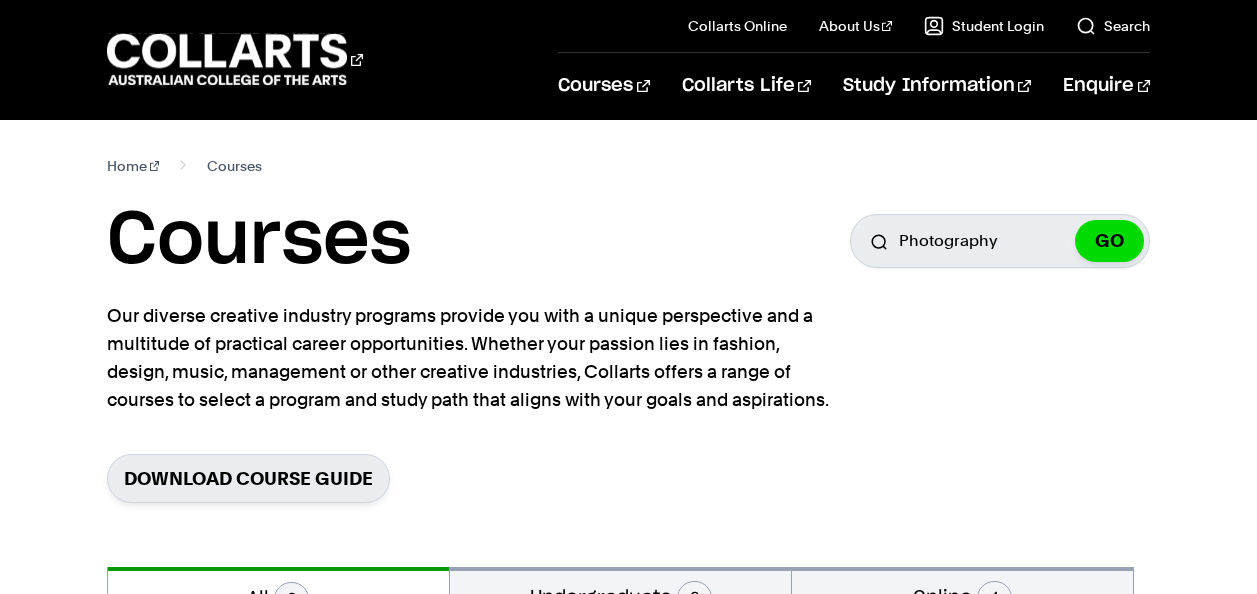 scroll, scrollTop: 0, scrollLeft: 0, axis: both 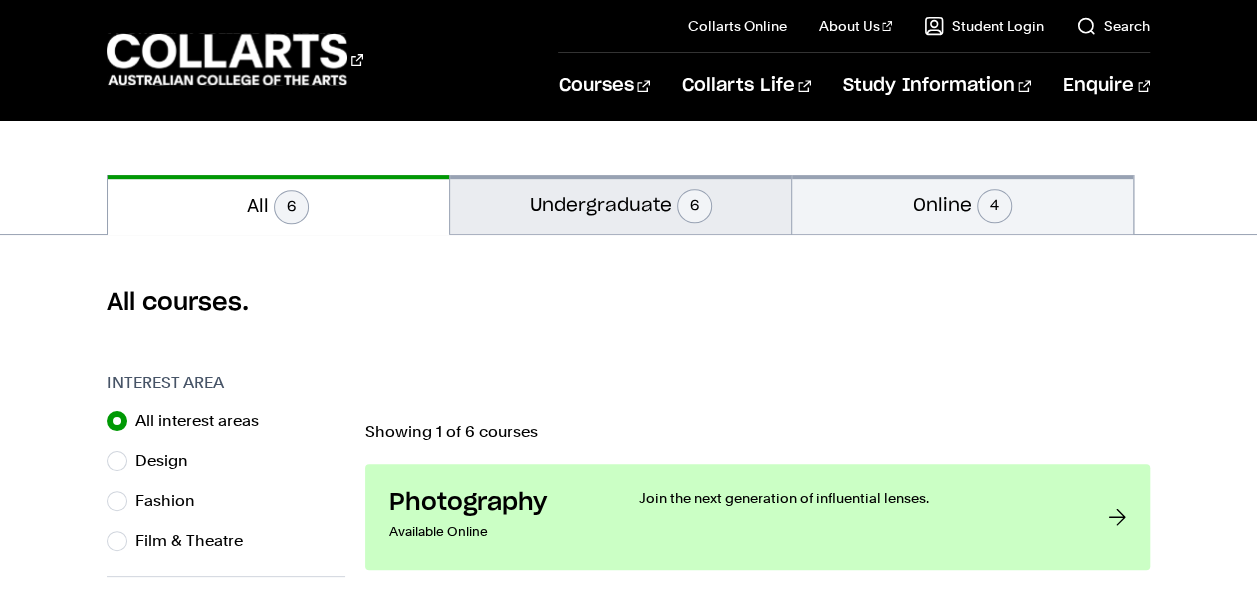 click on "Undergraduate  6" at bounding box center (620, 204) 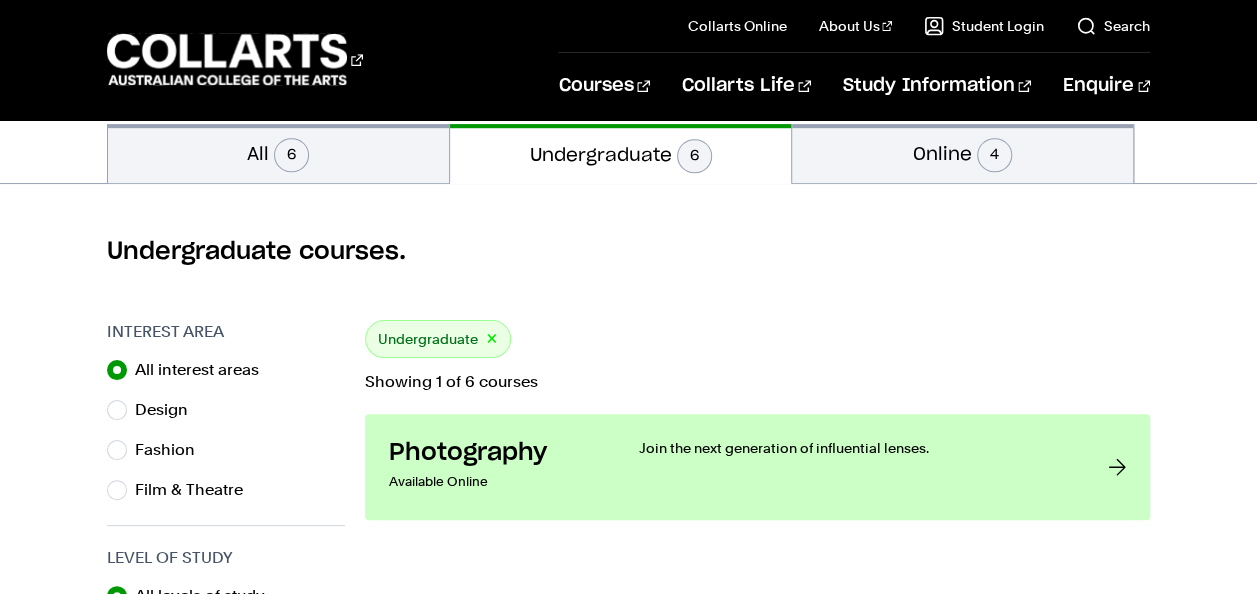 scroll, scrollTop: 444, scrollLeft: 0, axis: vertical 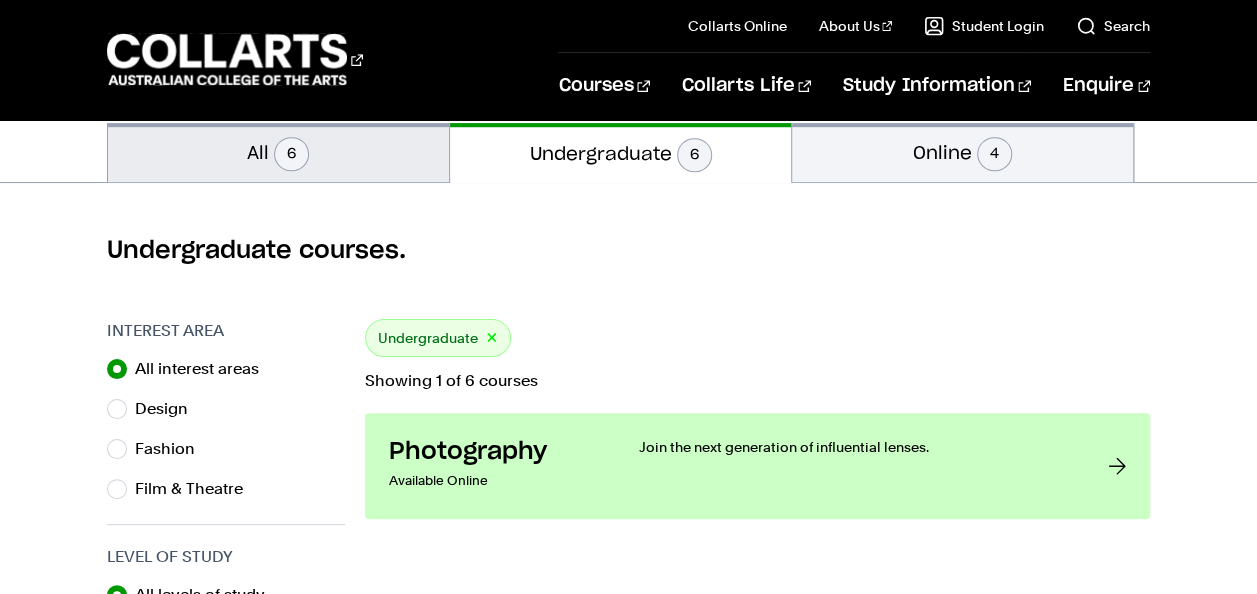 click on "All  6" at bounding box center [278, 152] 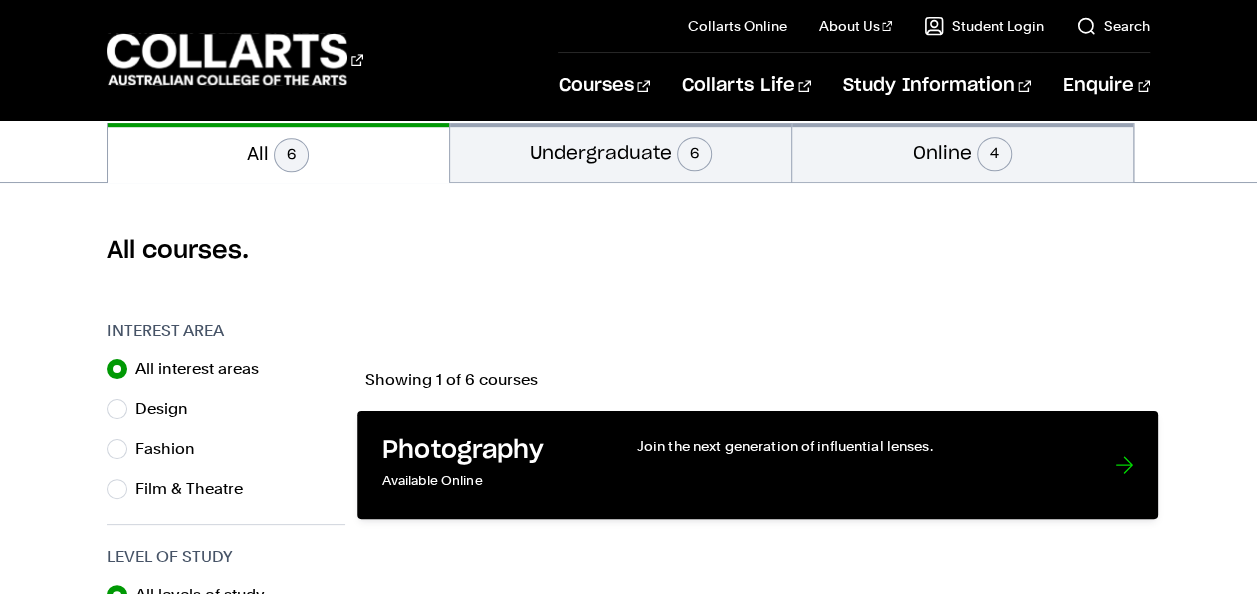 click on "Join the next generation of influential lenses." at bounding box center [856, 465] 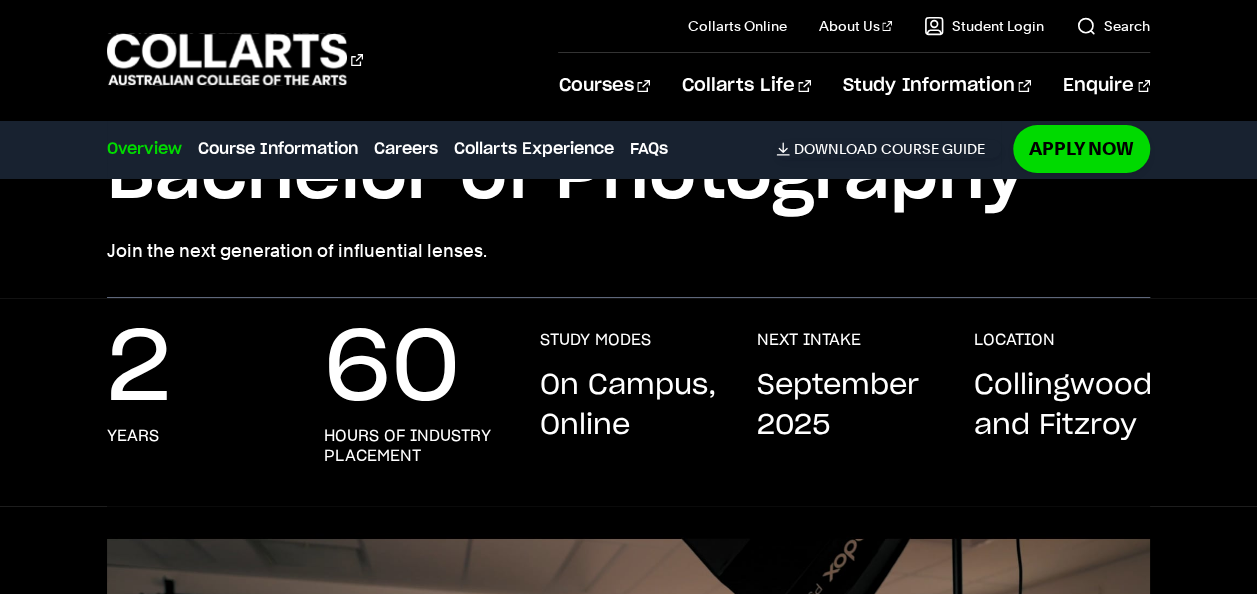 scroll, scrollTop: 184, scrollLeft: 0, axis: vertical 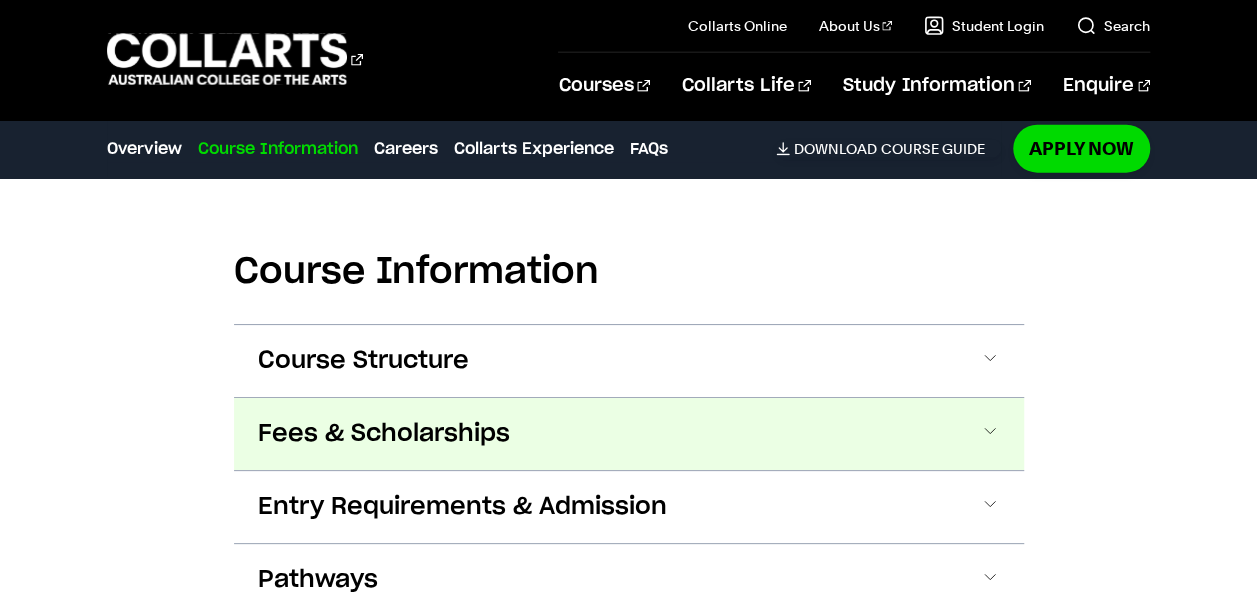 click on "Fees & Scholarships" at bounding box center [629, 434] 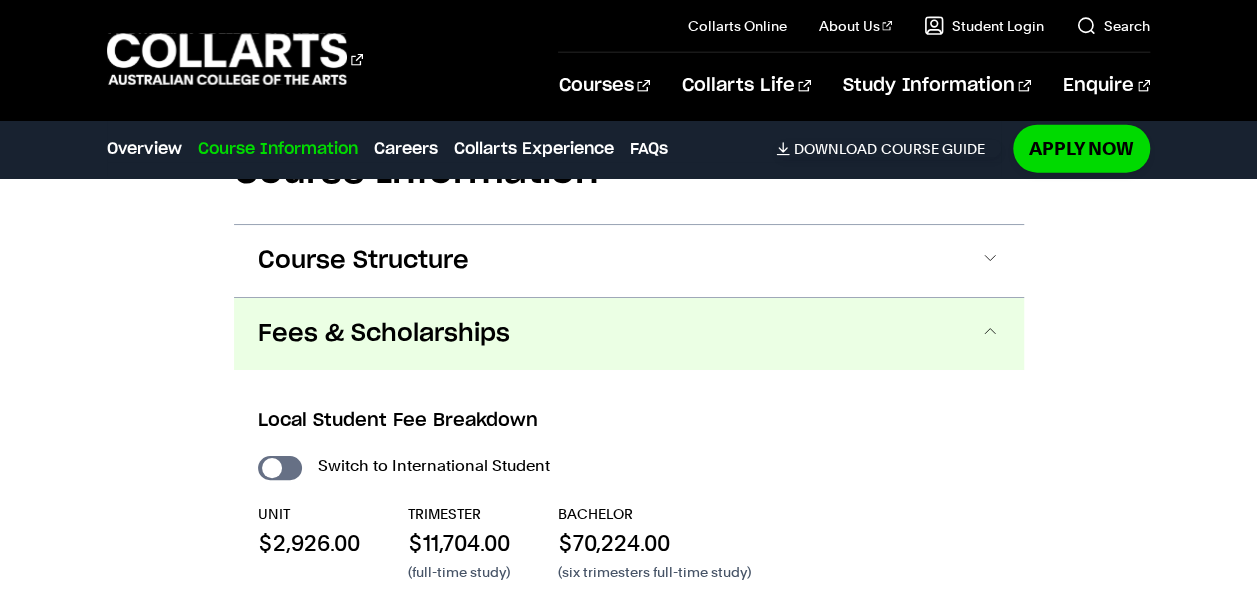 scroll, scrollTop: 2644, scrollLeft: 0, axis: vertical 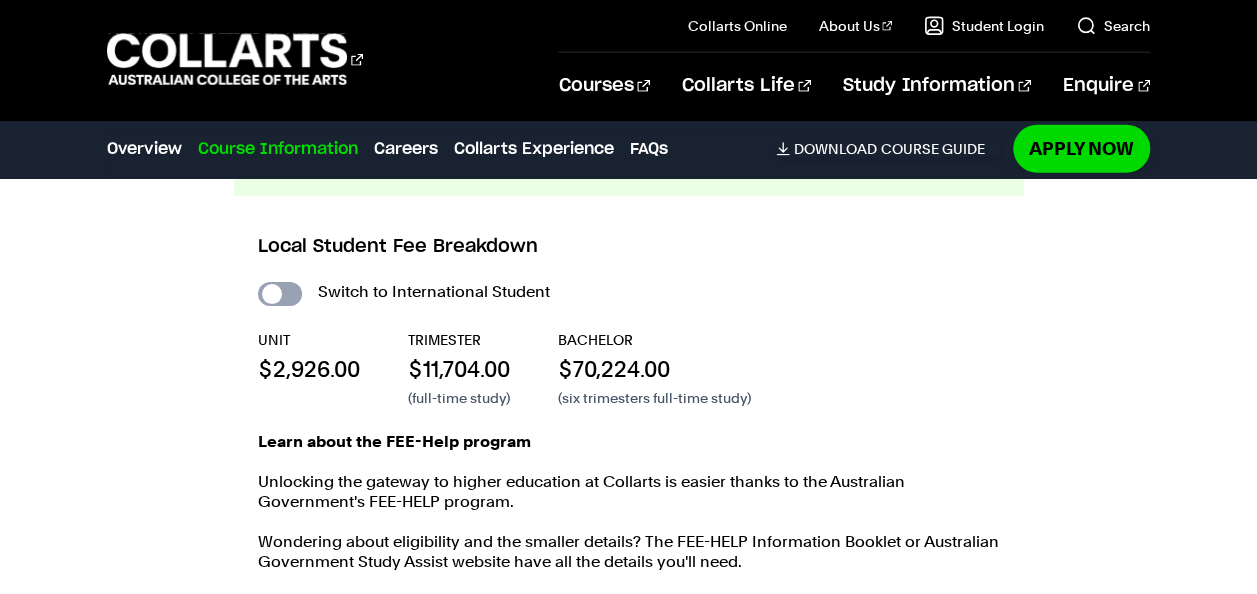 click on "International Student" at bounding box center [280, 294] 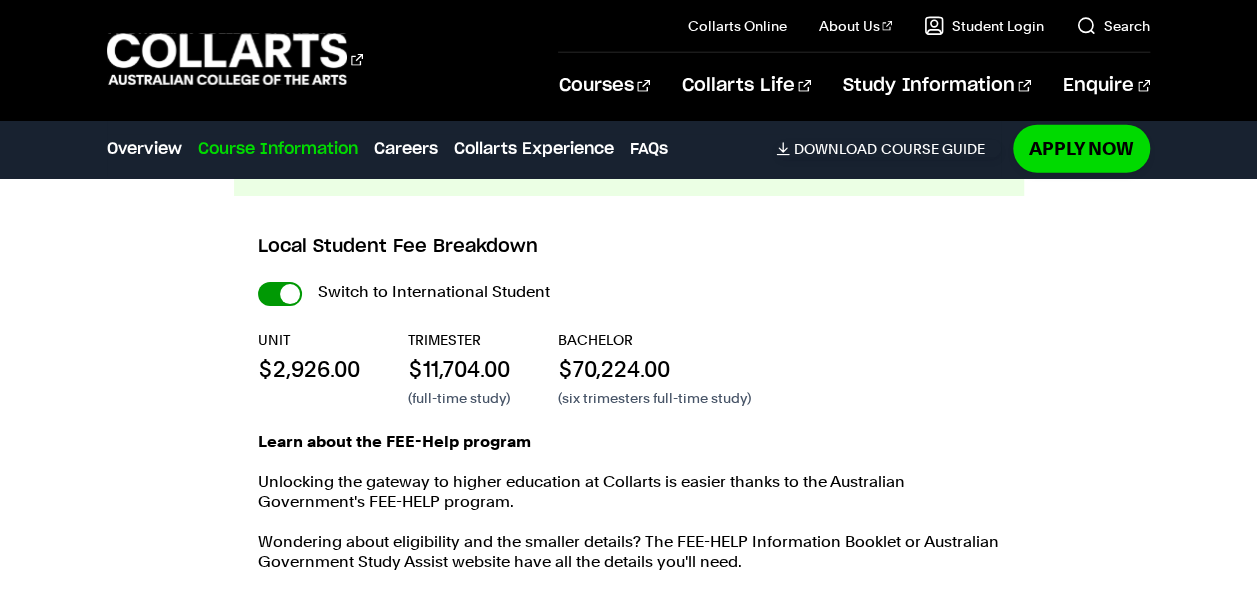 checkbox on "true" 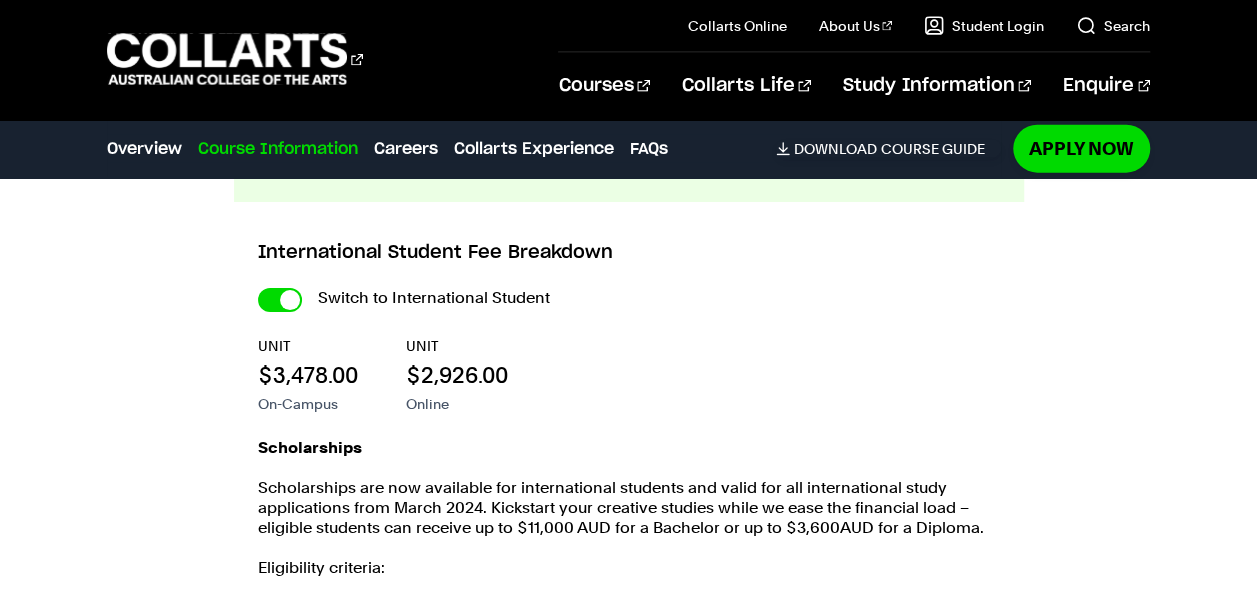 scroll, scrollTop: 2272, scrollLeft: 0, axis: vertical 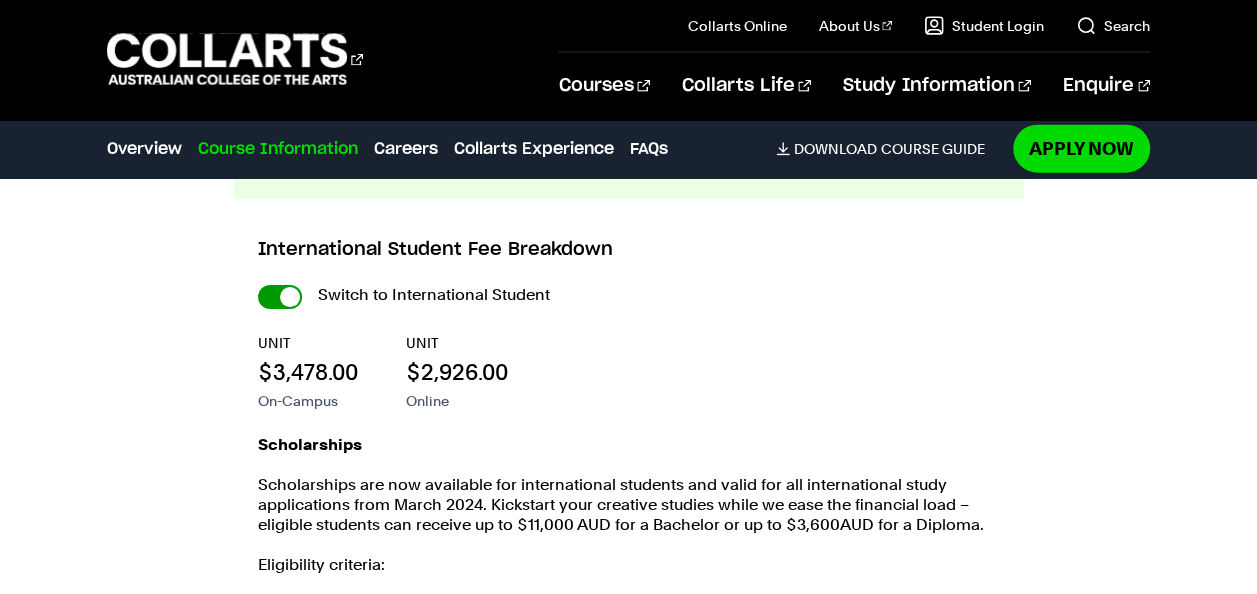 click on "International Student" at bounding box center (0, 0) 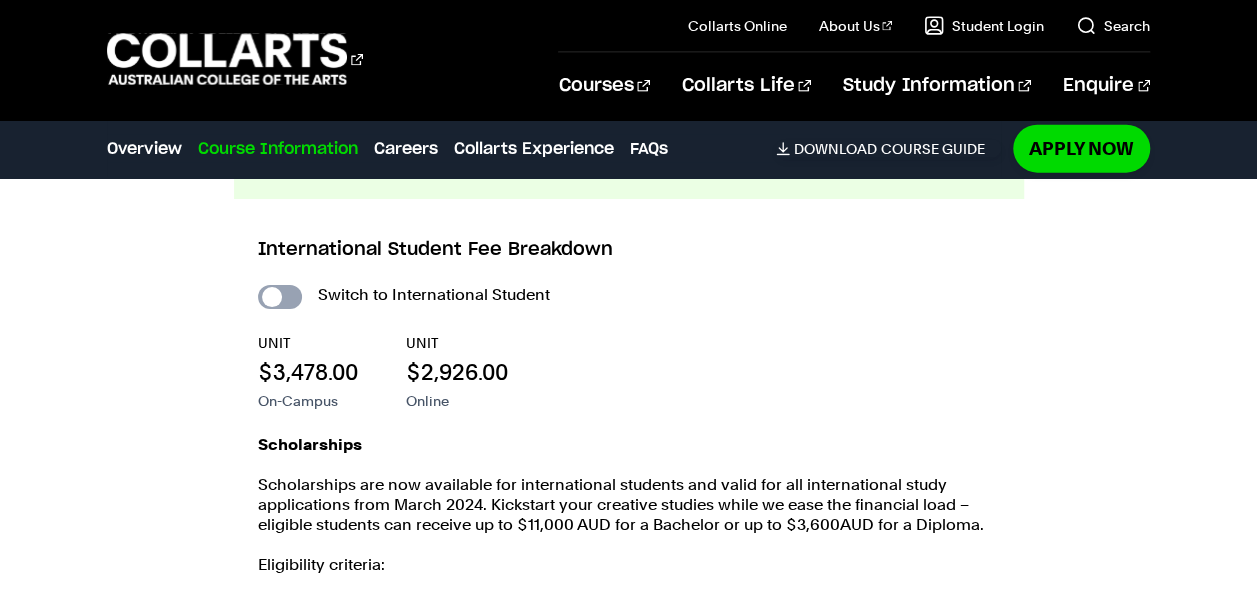 checkbox on "false" 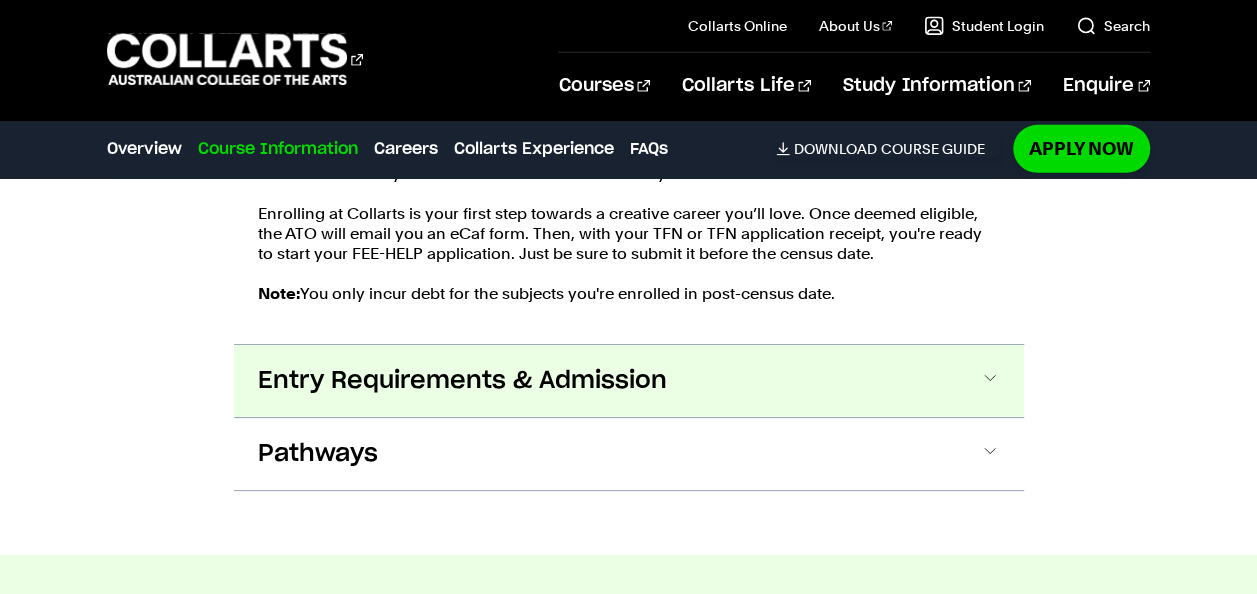 click on "Entry Requirements & Admission" at bounding box center (462, 381) 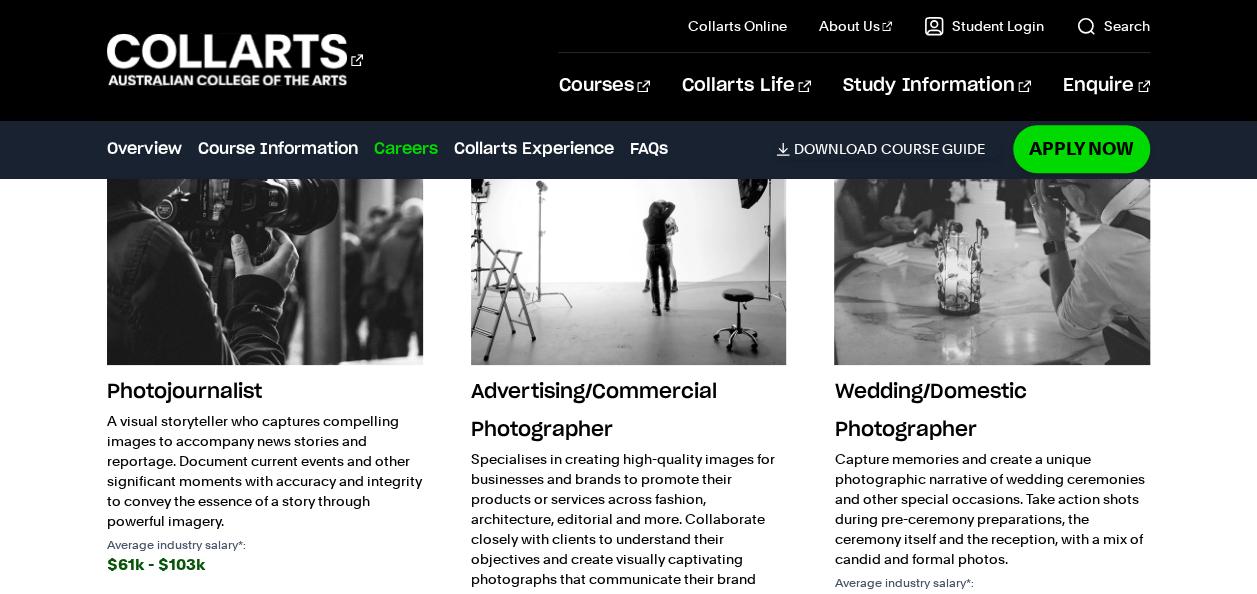 scroll, scrollTop: 4630, scrollLeft: 0, axis: vertical 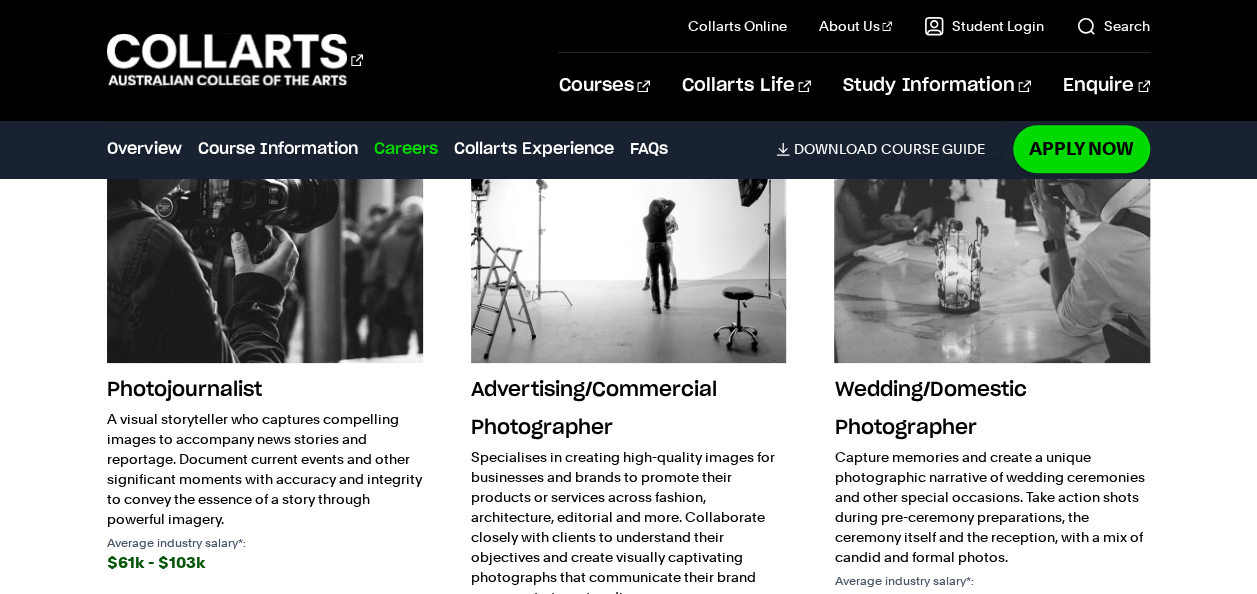 click on "Photojournalist" at bounding box center (265, 390) 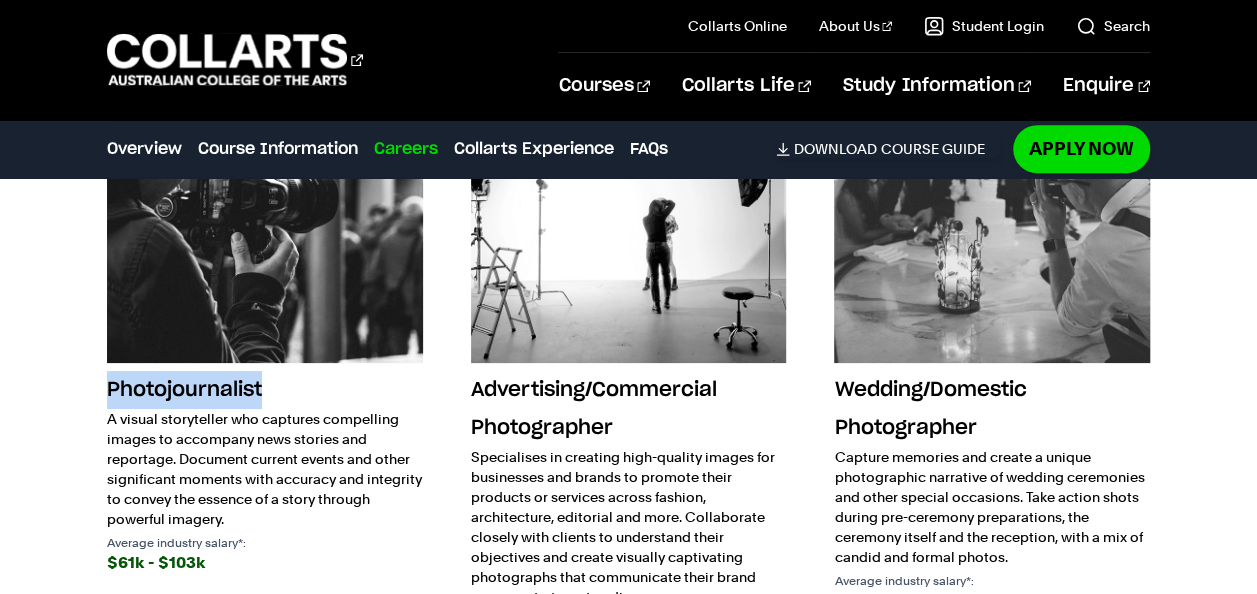 click on "Photojournalist" at bounding box center [265, 390] 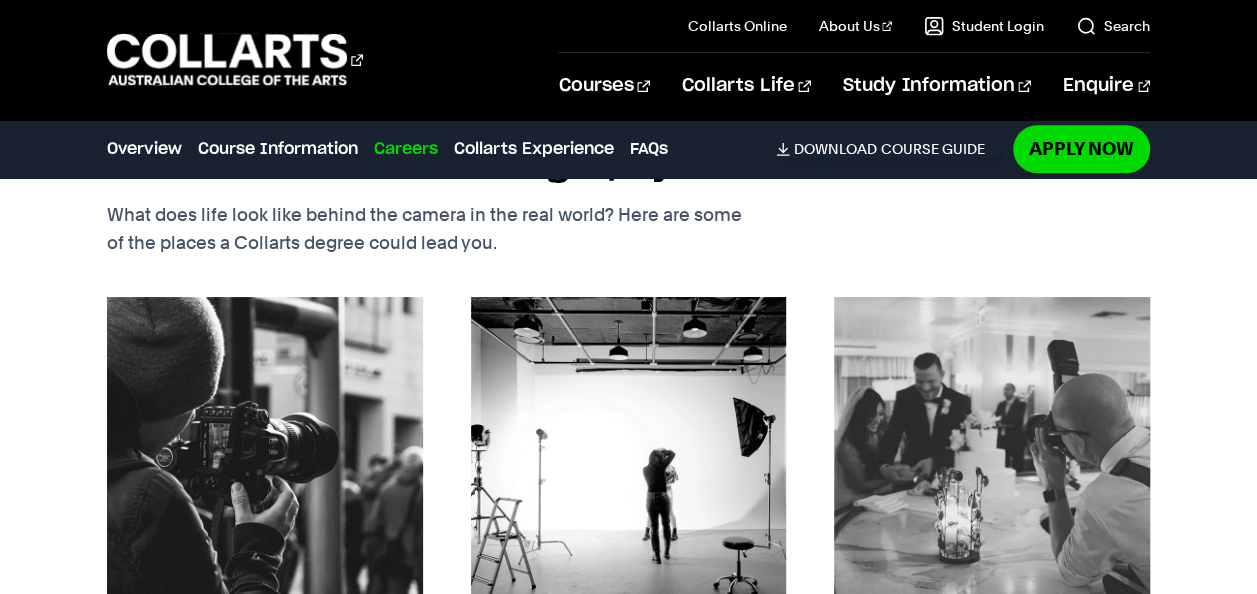drag, startPoint x: 162, startPoint y: 366, endPoint x: 295, endPoint y: 367, distance: 133.00375 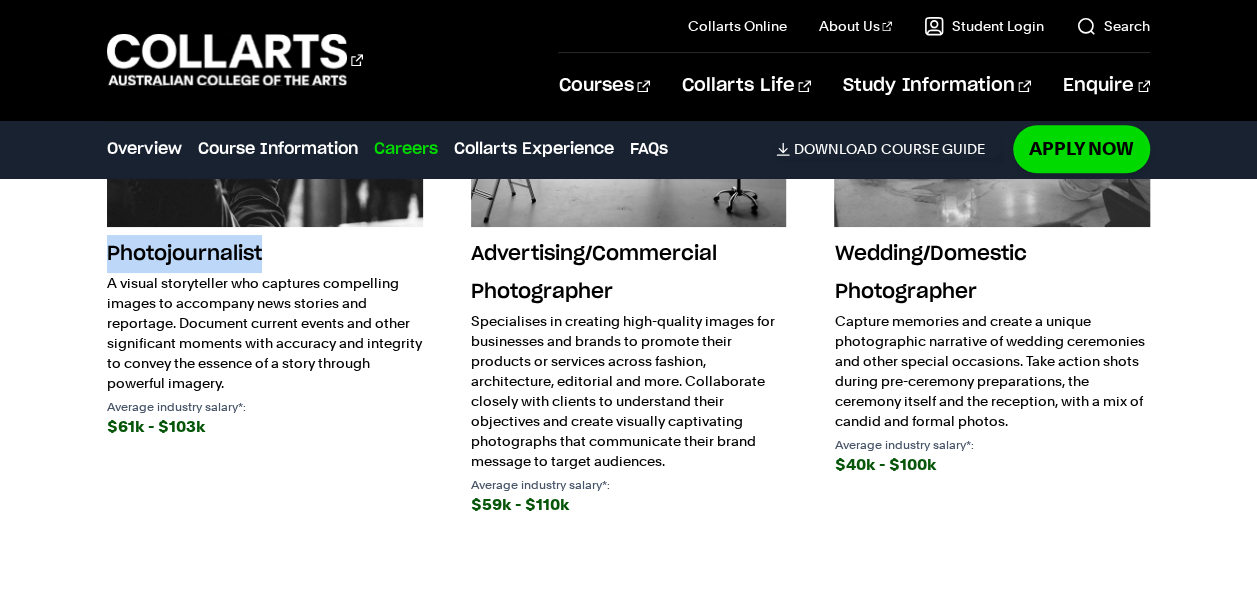 scroll, scrollTop: 4520, scrollLeft: 0, axis: vertical 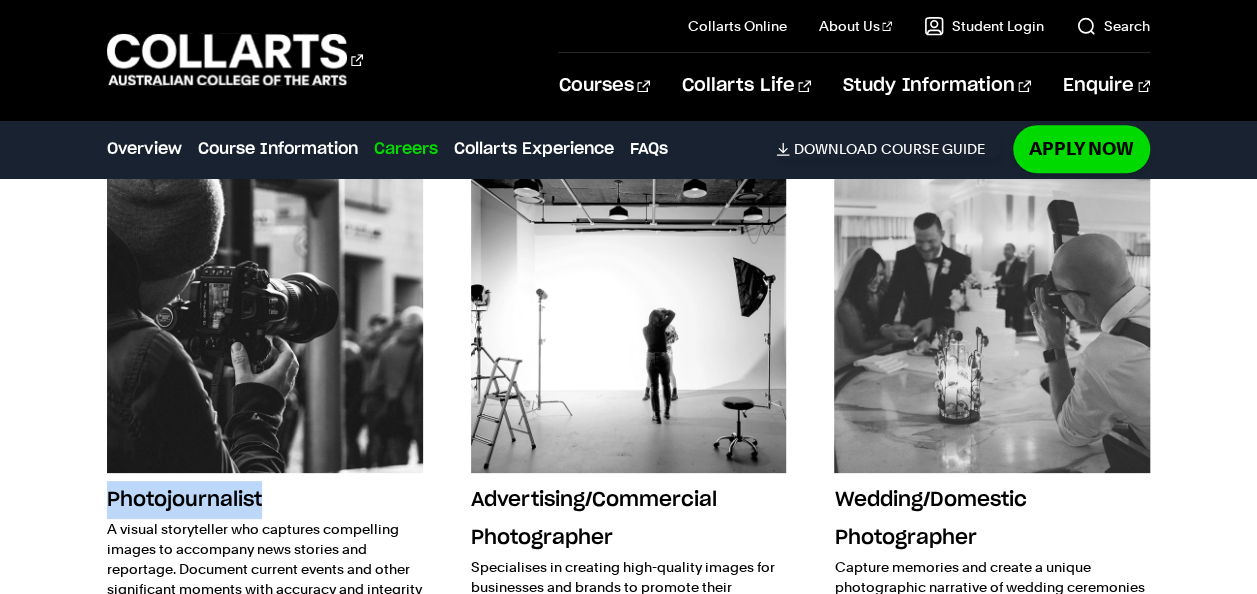 click at bounding box center [265, 315] 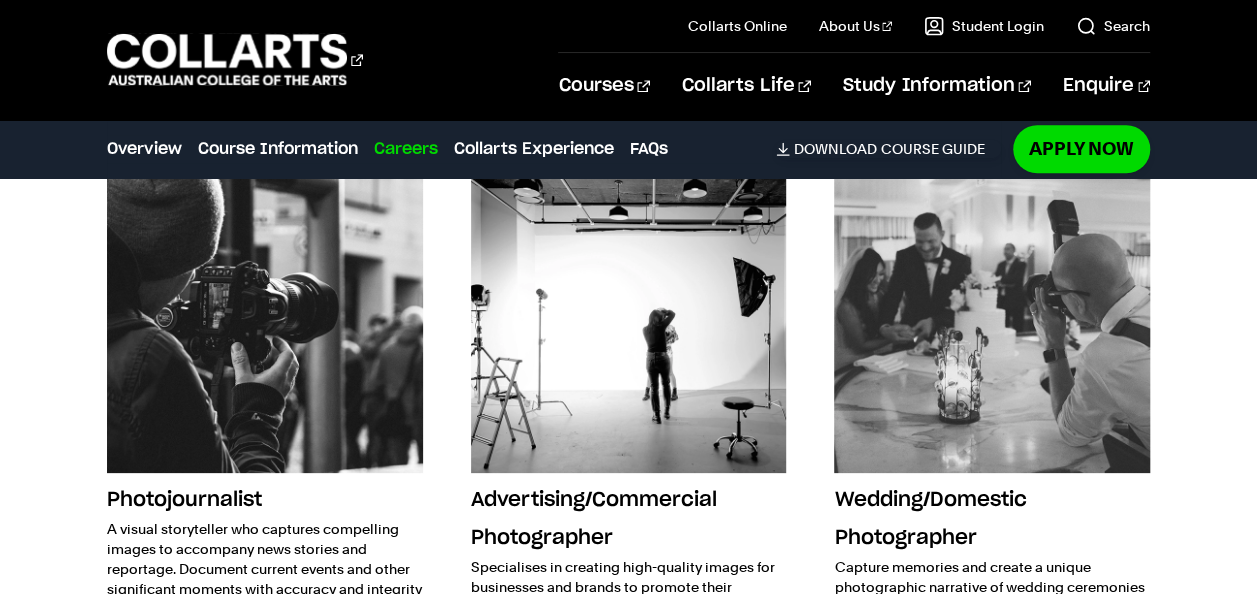 click on "Future Careers in Photography
What does life look like behind the camera in the real world? Here are some of the places a Collarts degree could lead you.
Photojournalist
A visual storyteller who captures compelling images to accompany news stories and reportage. Document current events and other significant moments with accuracy and integrity to convey the essence of a story through powerful imagery.
Average industry salary*:
$61k - $103k" at bounding box center [628, 407] 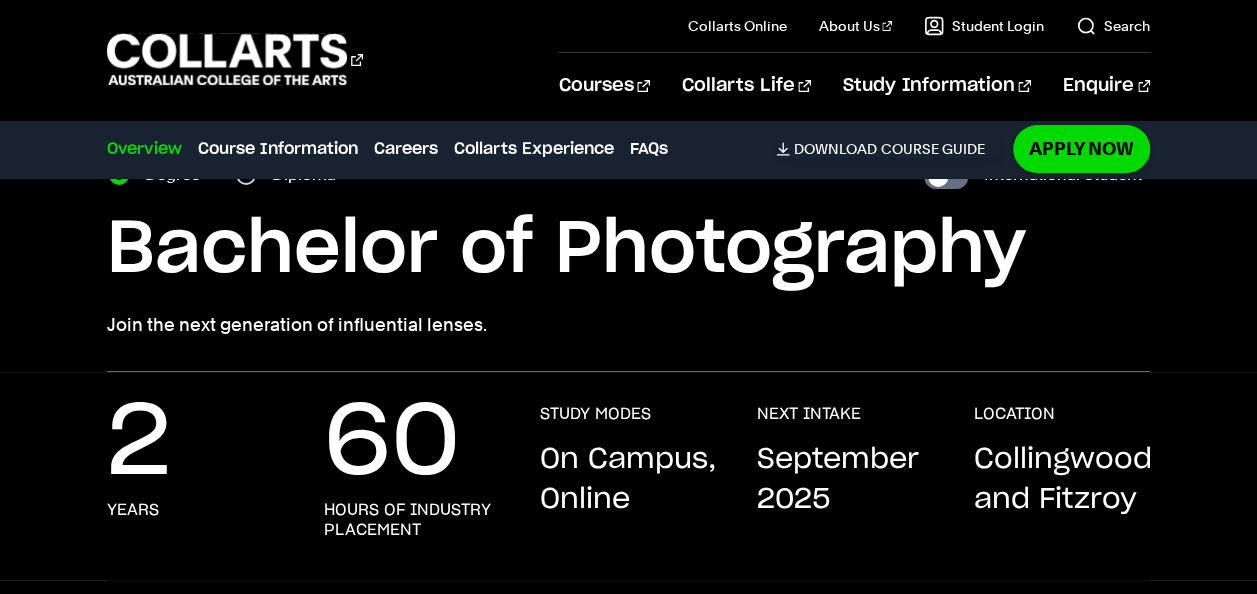 scroll, scrollTop: 120, scrollLeft: 0, axis: vertical 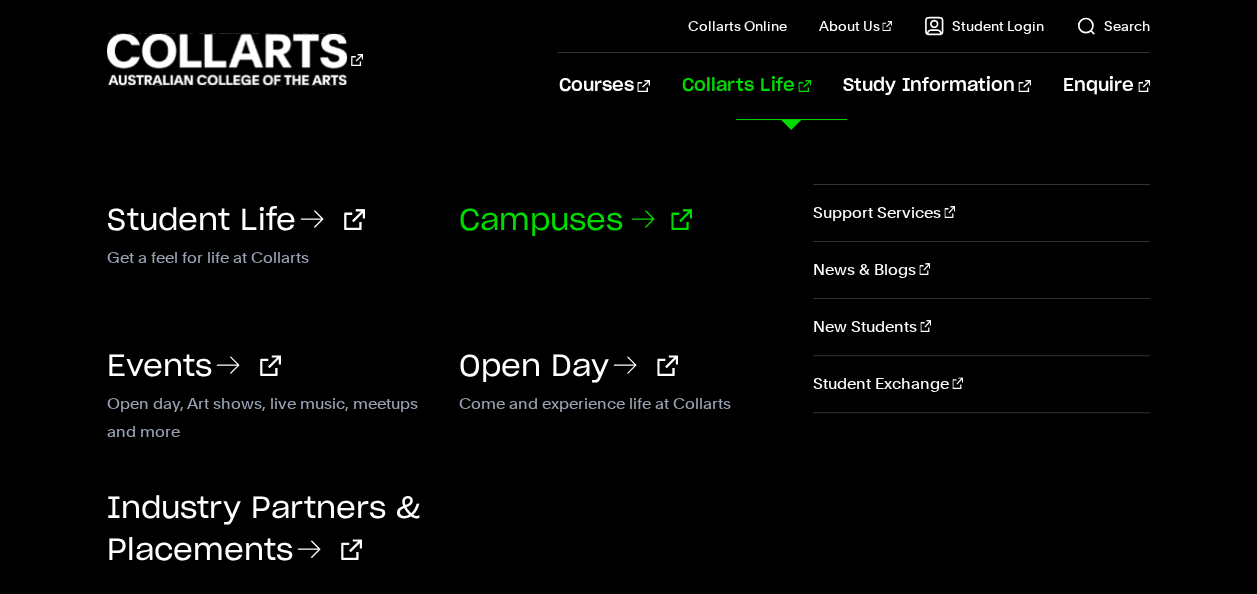 click 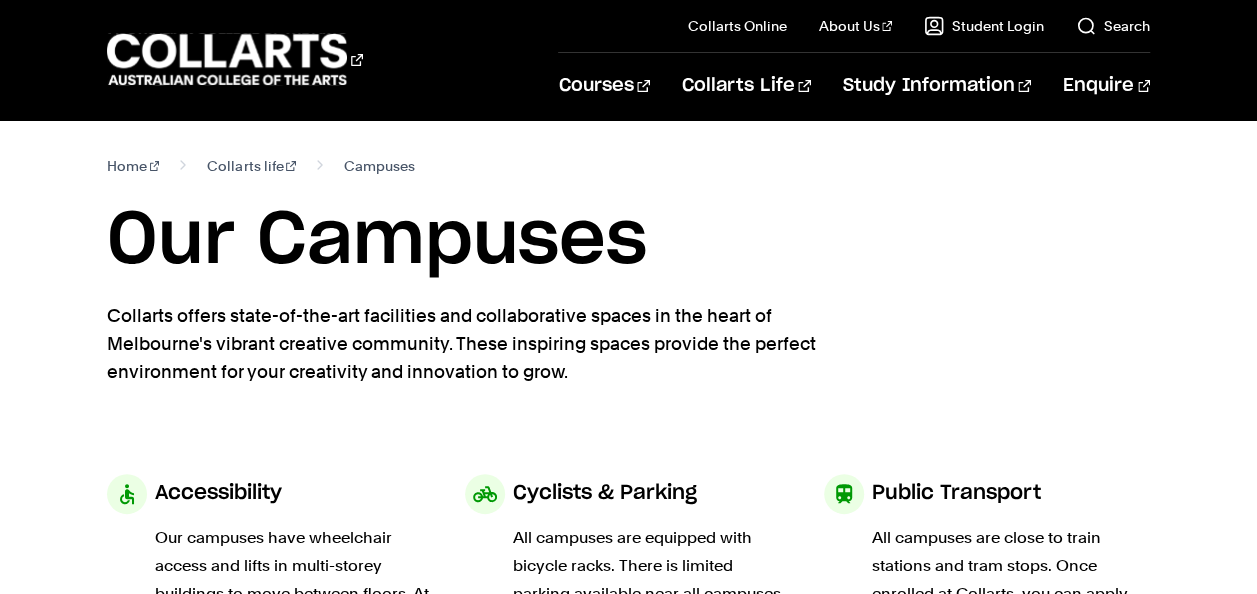 scroll, scrollTop: 129, scrollLeft: 0, axis: vertical 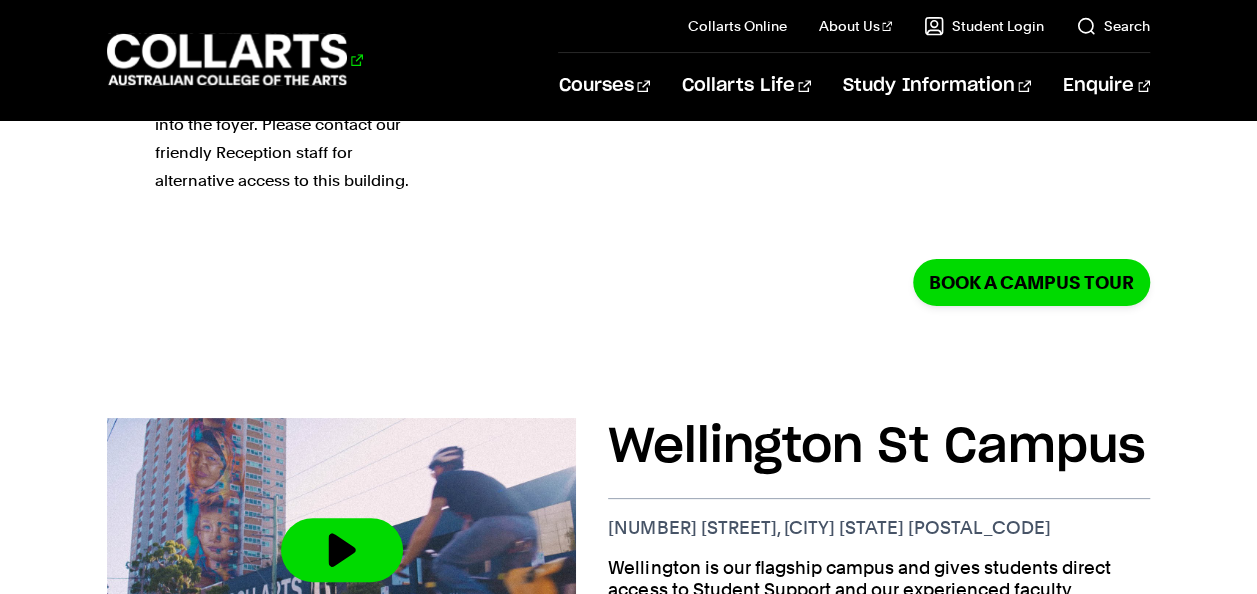 click 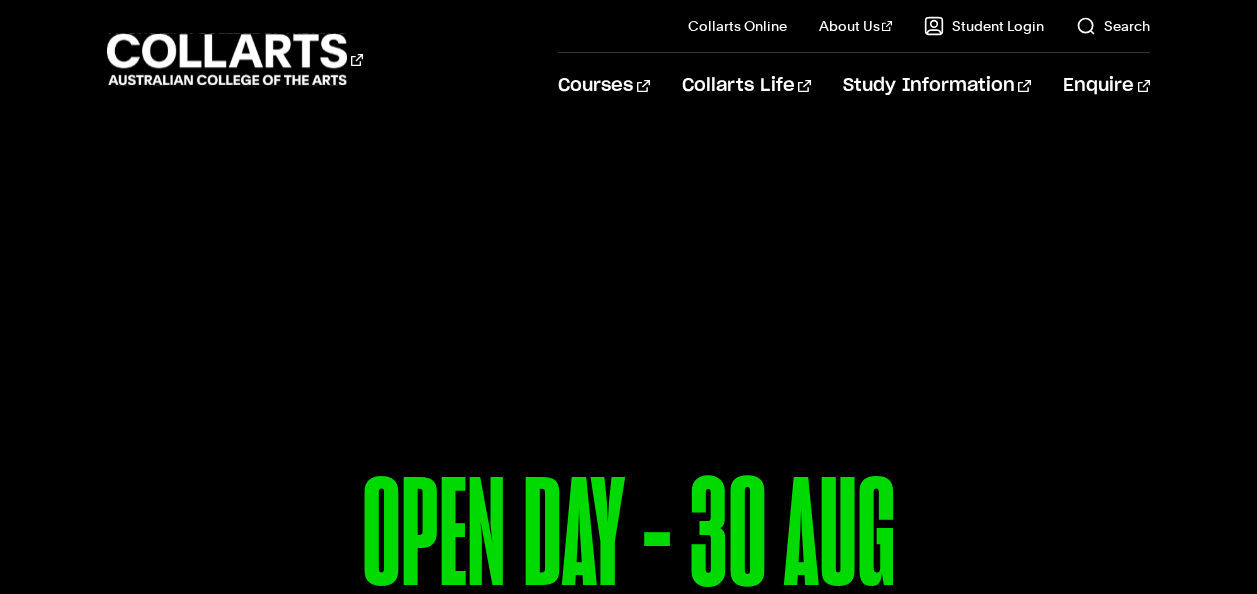 scroll, scrollTop: 224, scrollLeft: 0, axis: vertical 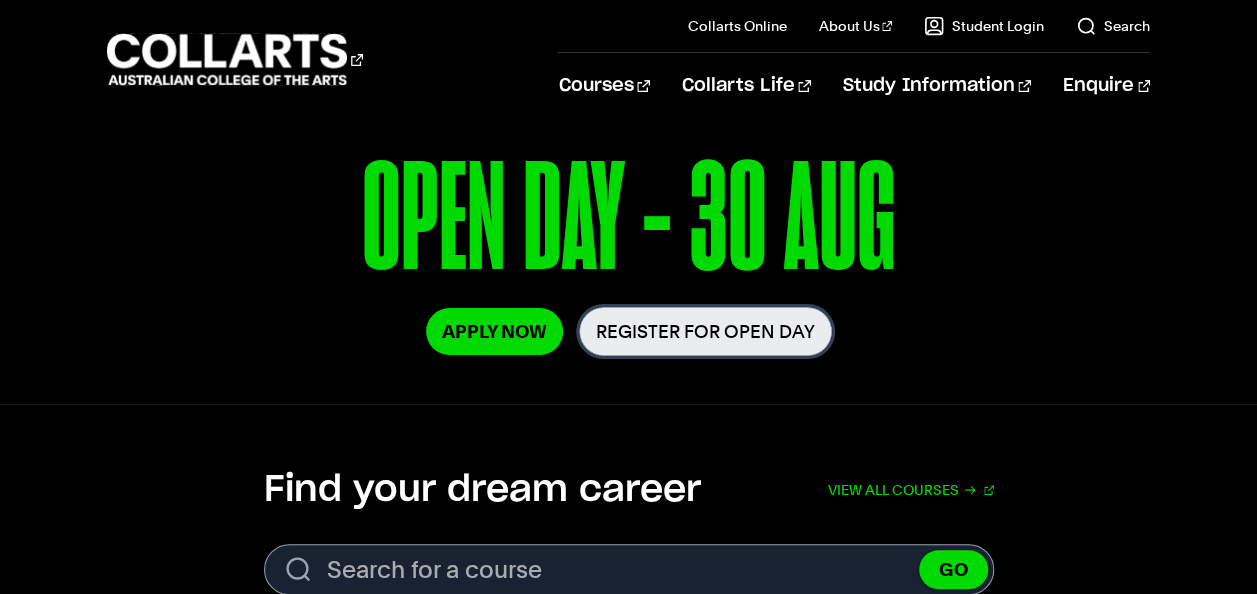 click on "Register for Open Day" at bounding box center (705, 331) 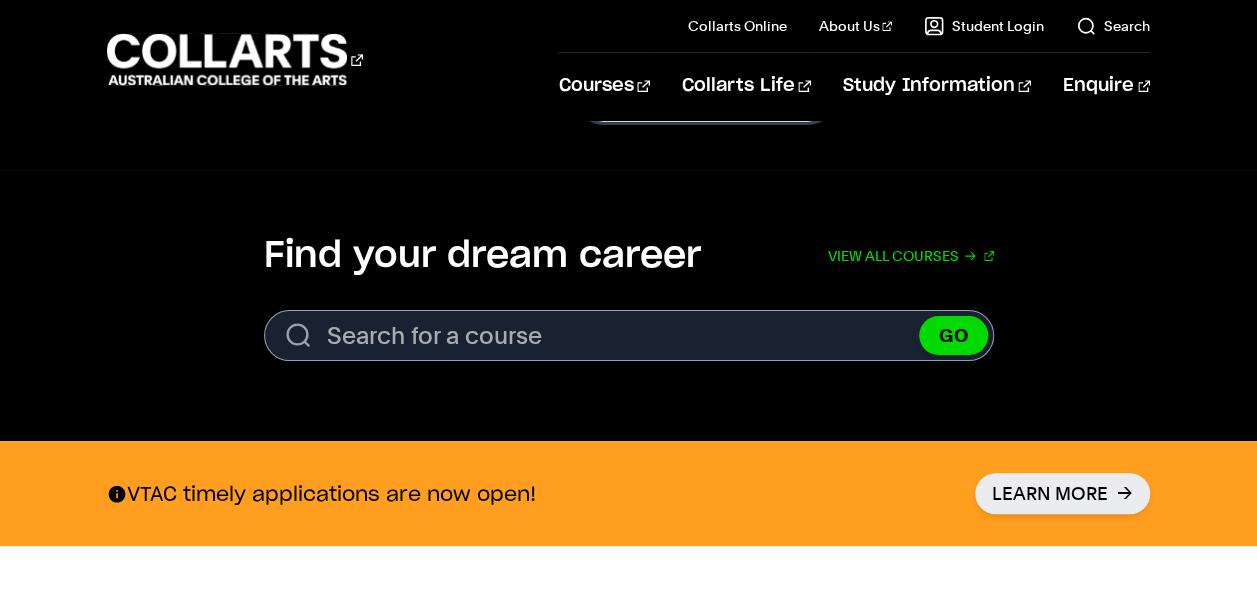 scroll, scrollTop: 567, scrollLeft: 0, axis: vertical 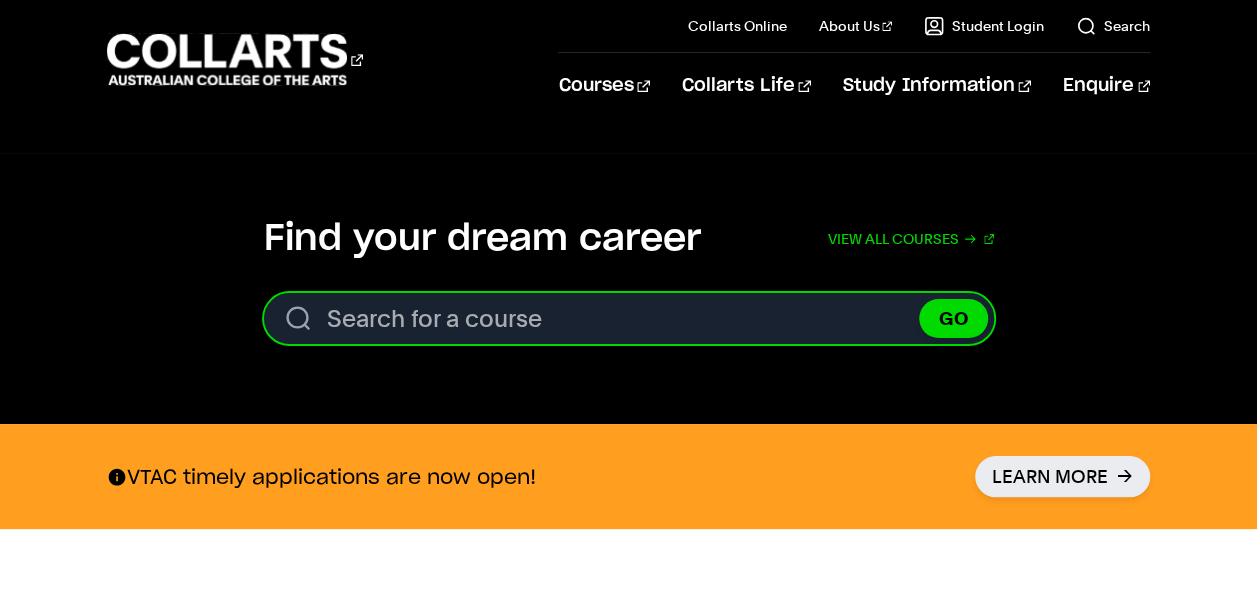 click on "Search for a course" at bounding box center [629, 318] 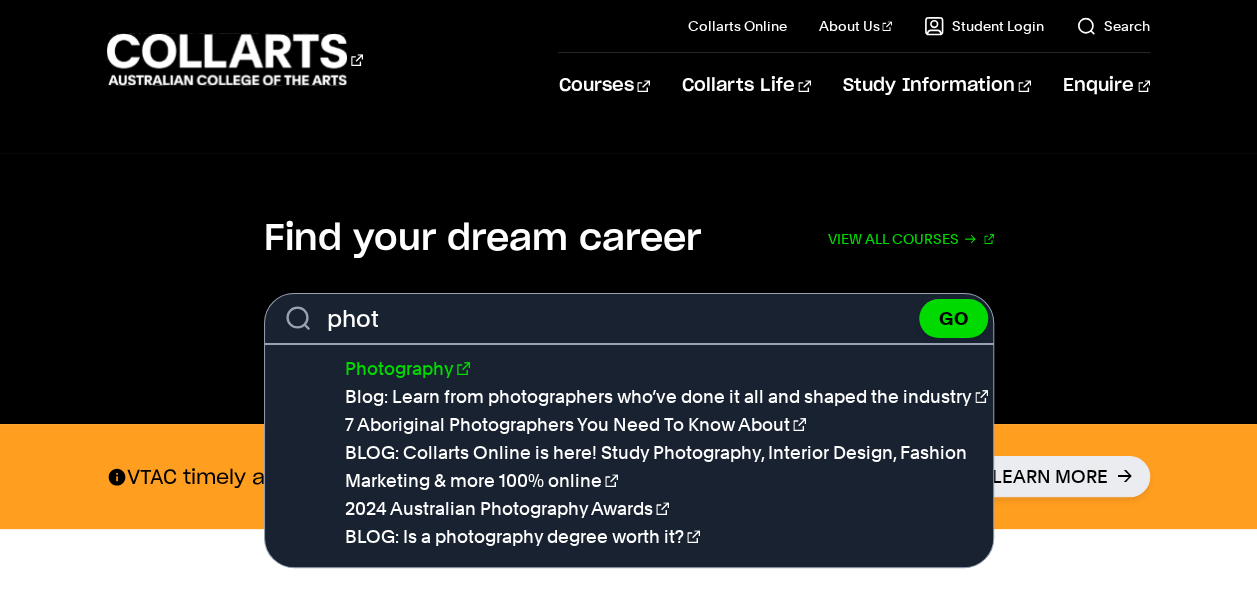 click on "Photography" at bounding box center [407, 368] 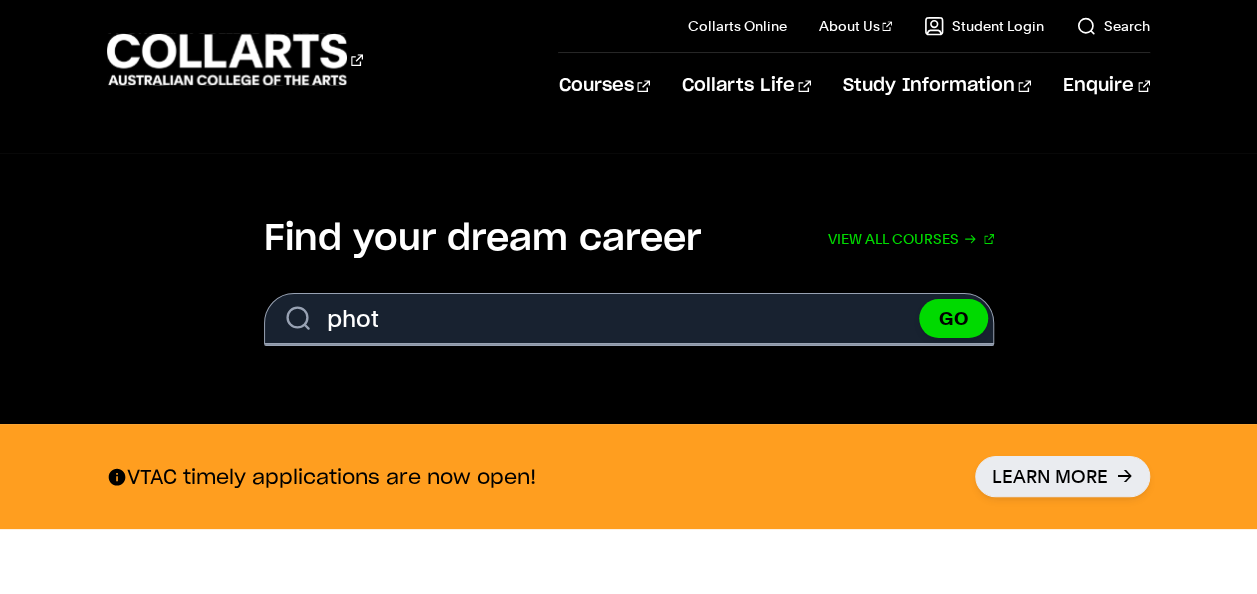 type on "Photography" 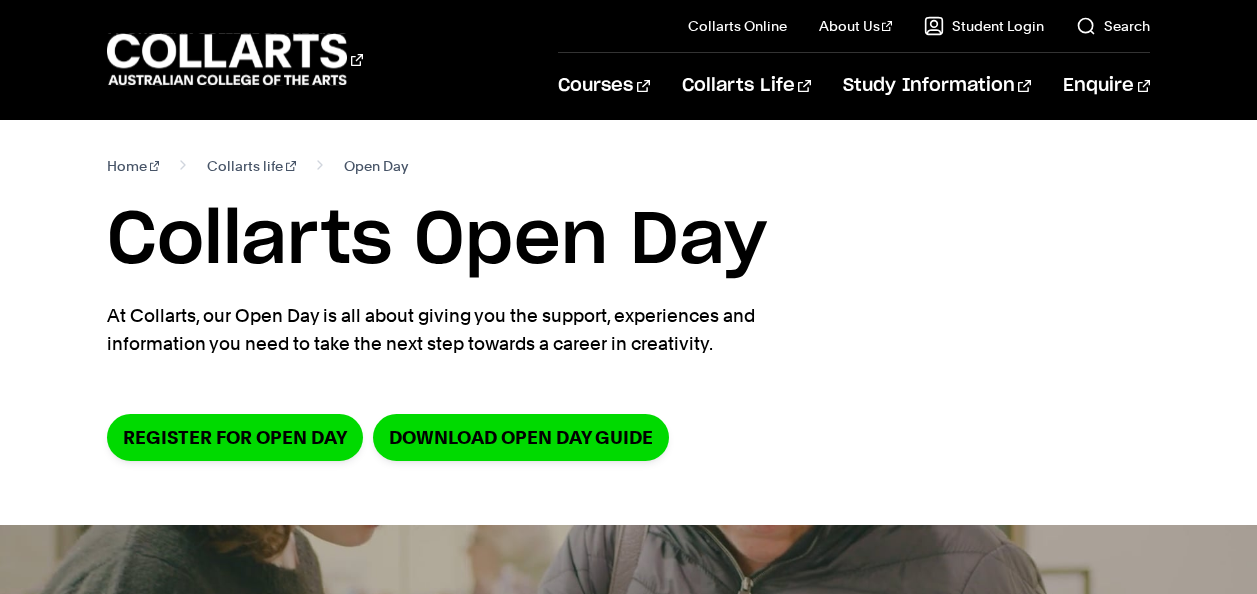 scroll, scrollTop: 0, scrollLeft: 0, axis: both 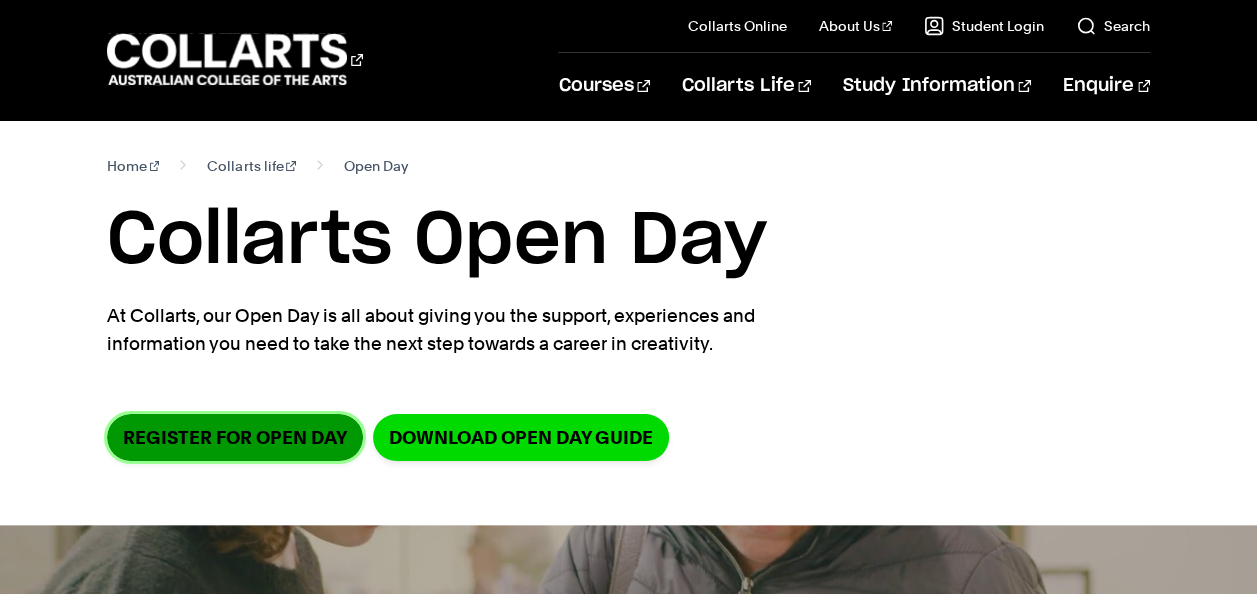 click on "Register for Open Day" at bounding box center [235, 437] 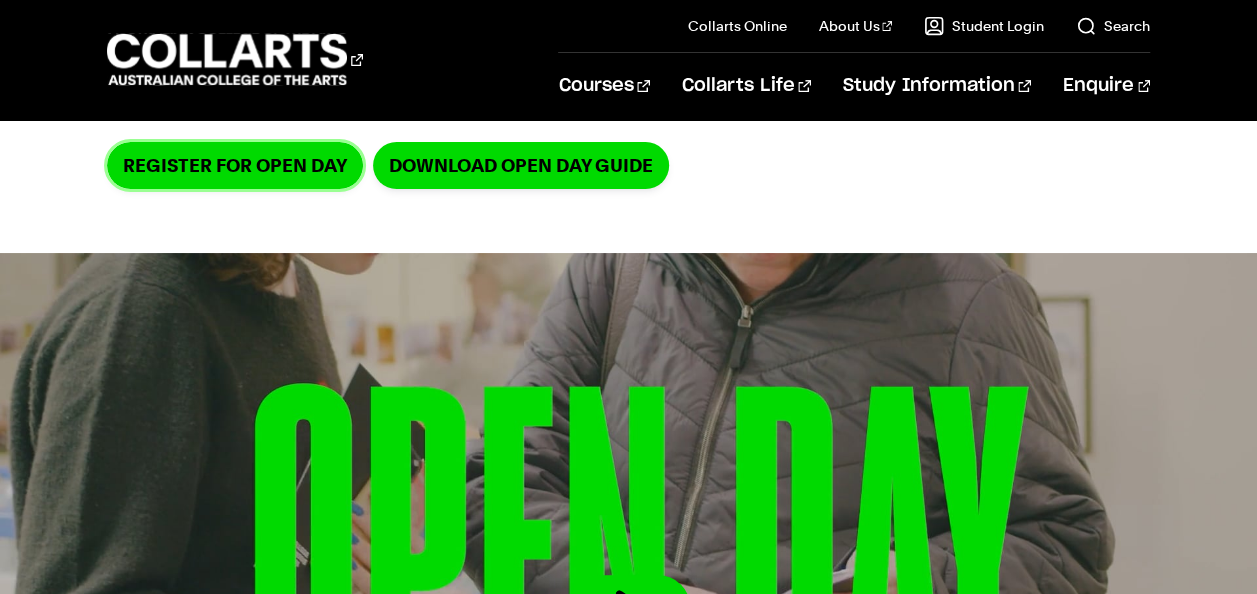 scroll, scrollTop: 276, scrollLeft: 0, axis: vertical 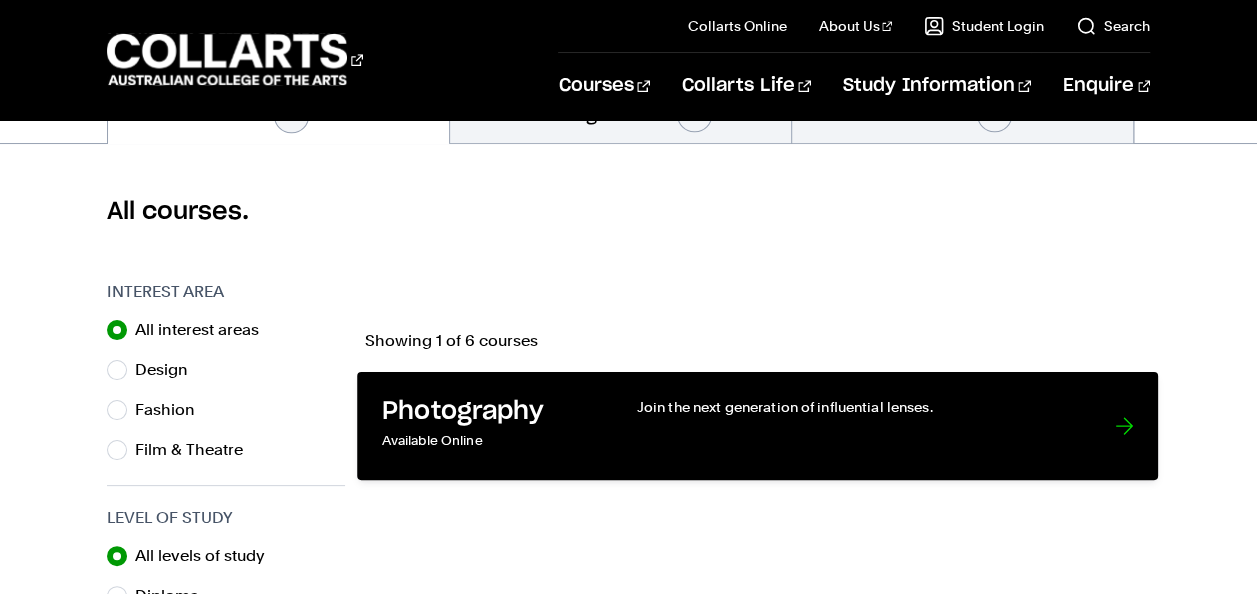 click on "Photography" at bounding box center (489, 412) 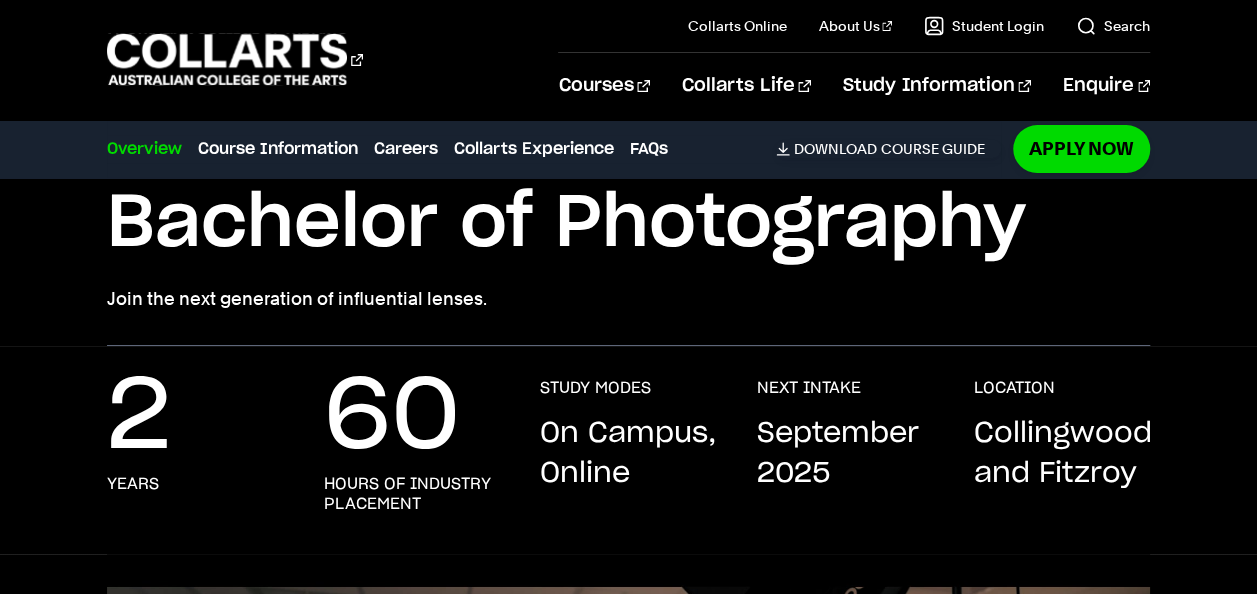 scroll, scrollTop: 136, scrollLeft: 0, axis: vertical 